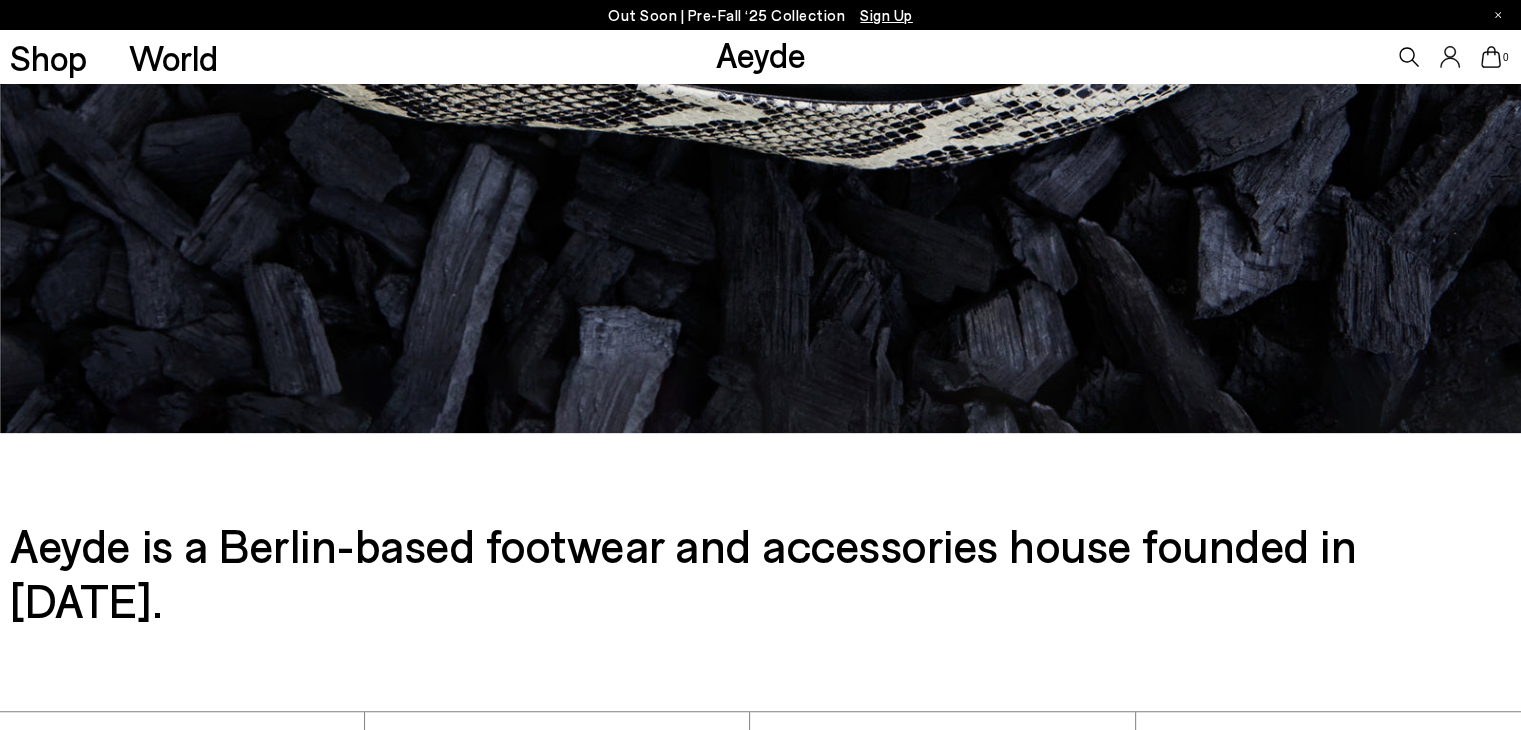 scroll, scrollTop: 696, scrollLeft: 0, axis: vertical 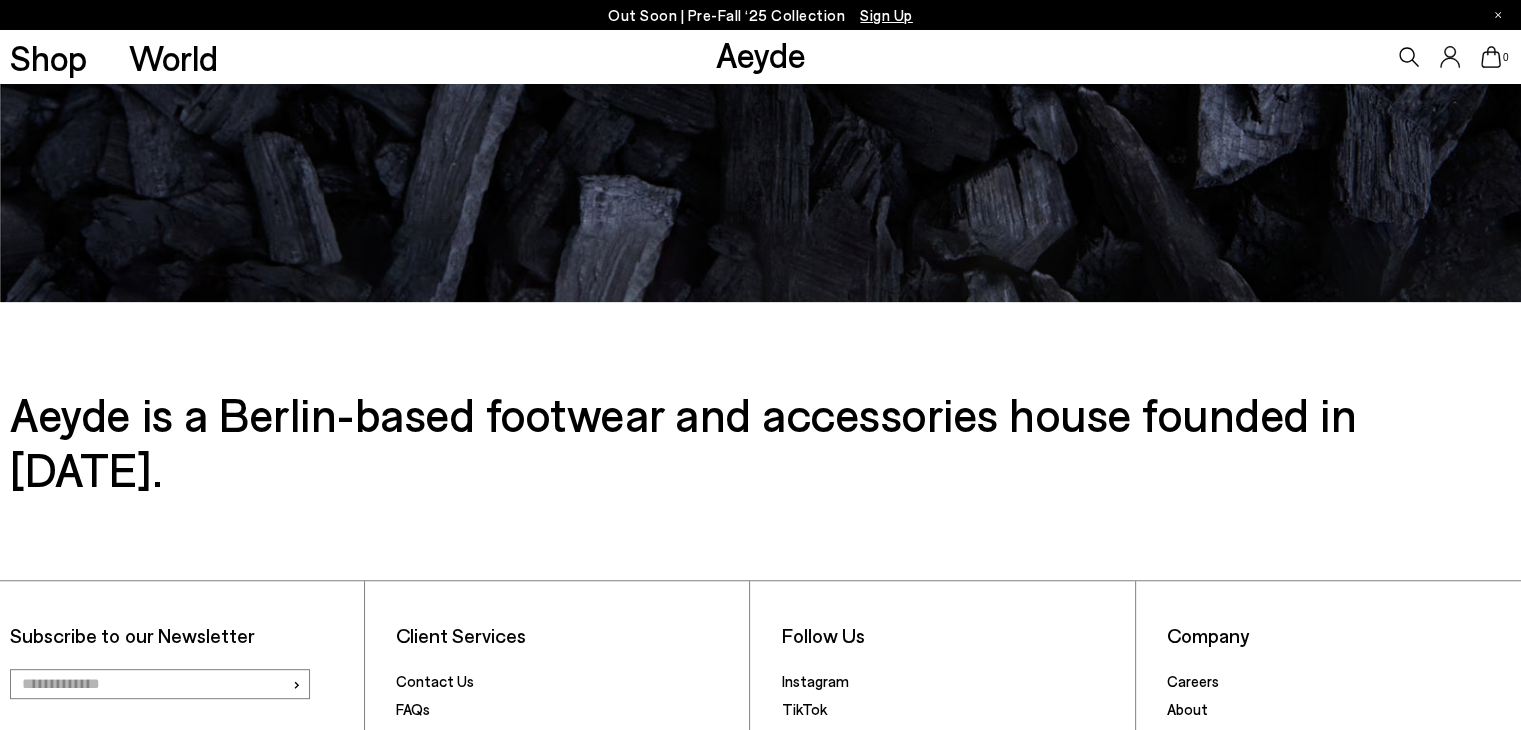 click at bounding box center (760, -126) 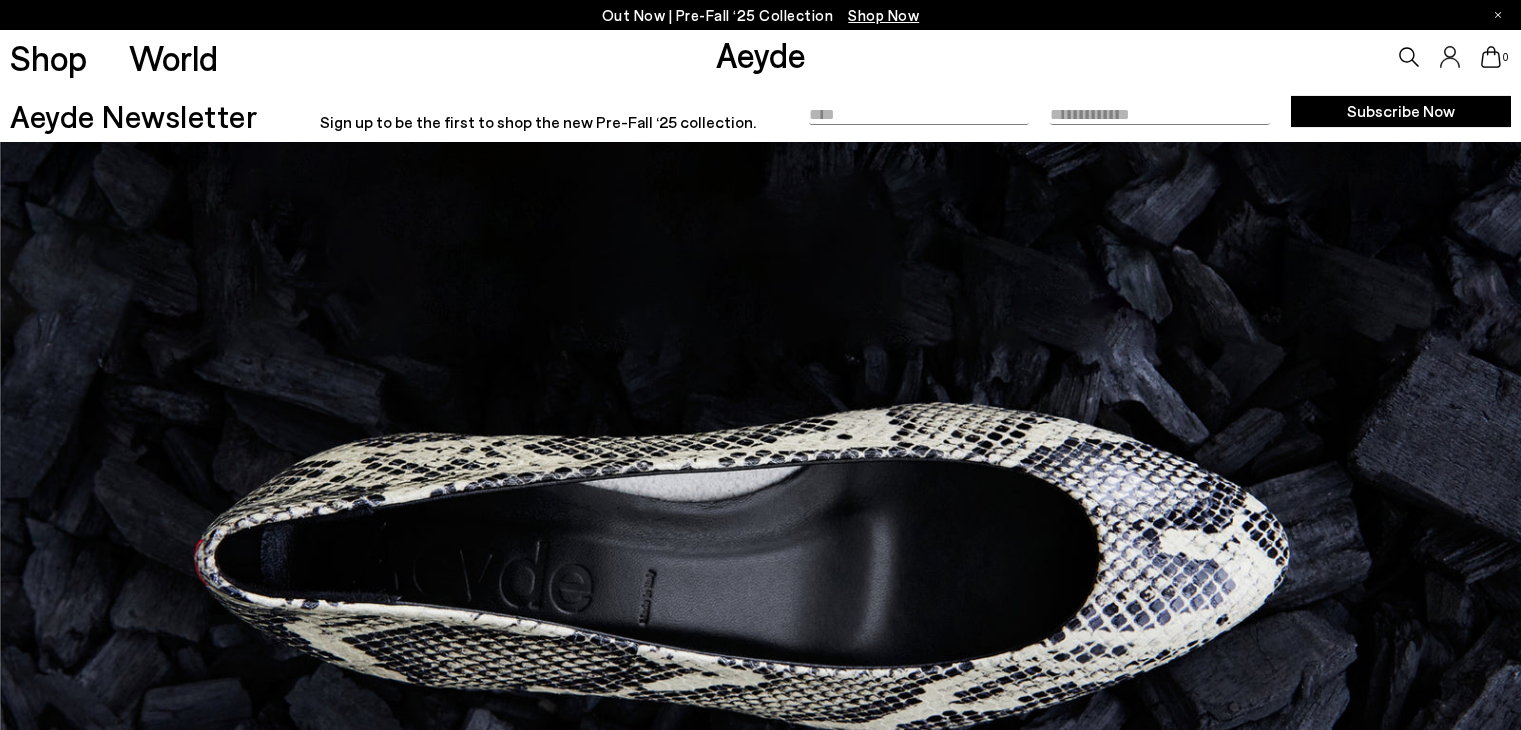 scroll, scrollTop: 0, scrollLeft: 0, axis: both 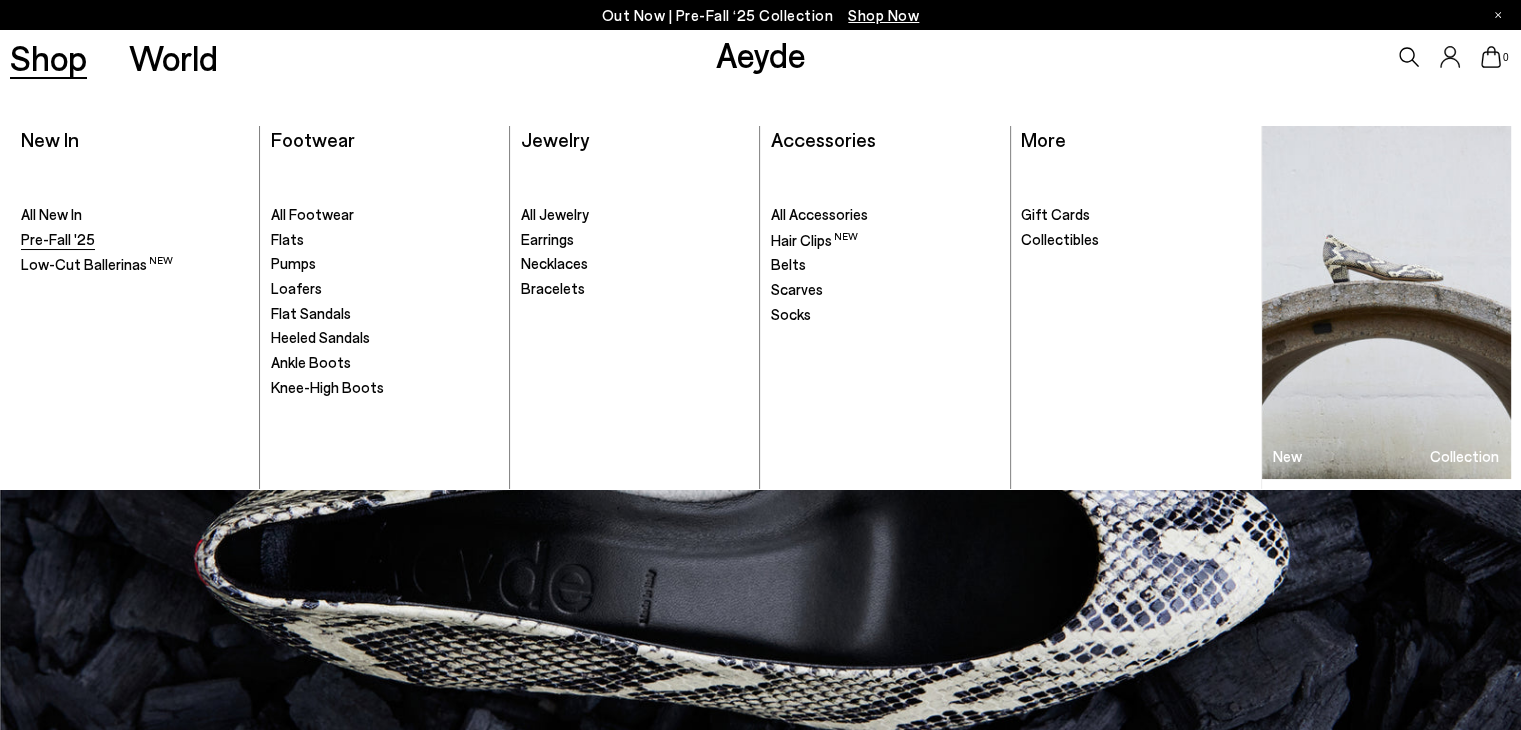 click on "Pre-Fall '25" at bounding box center [58, 239] 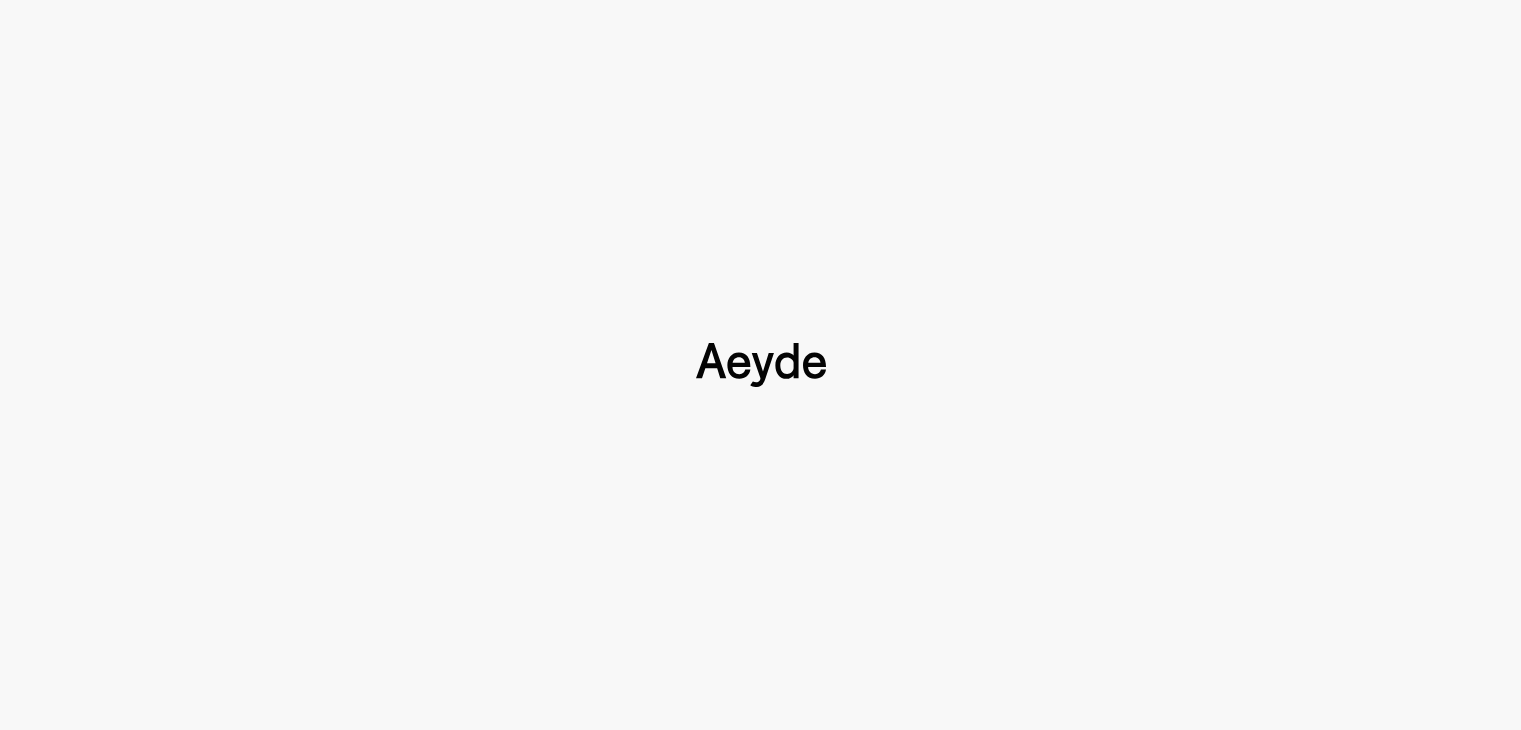 type 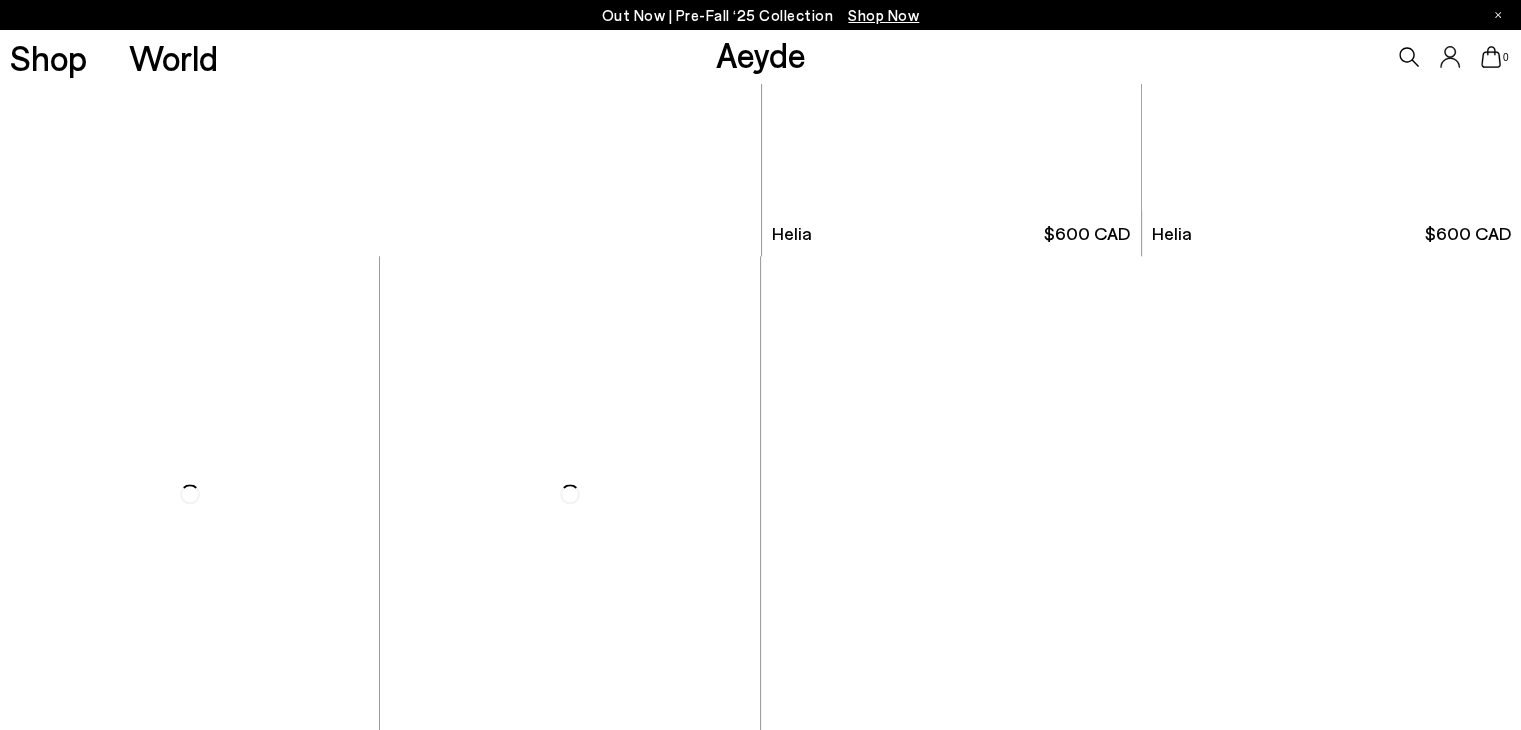 scroll, scrollTop: 2100, scrollLeft: 0, axis: vertical 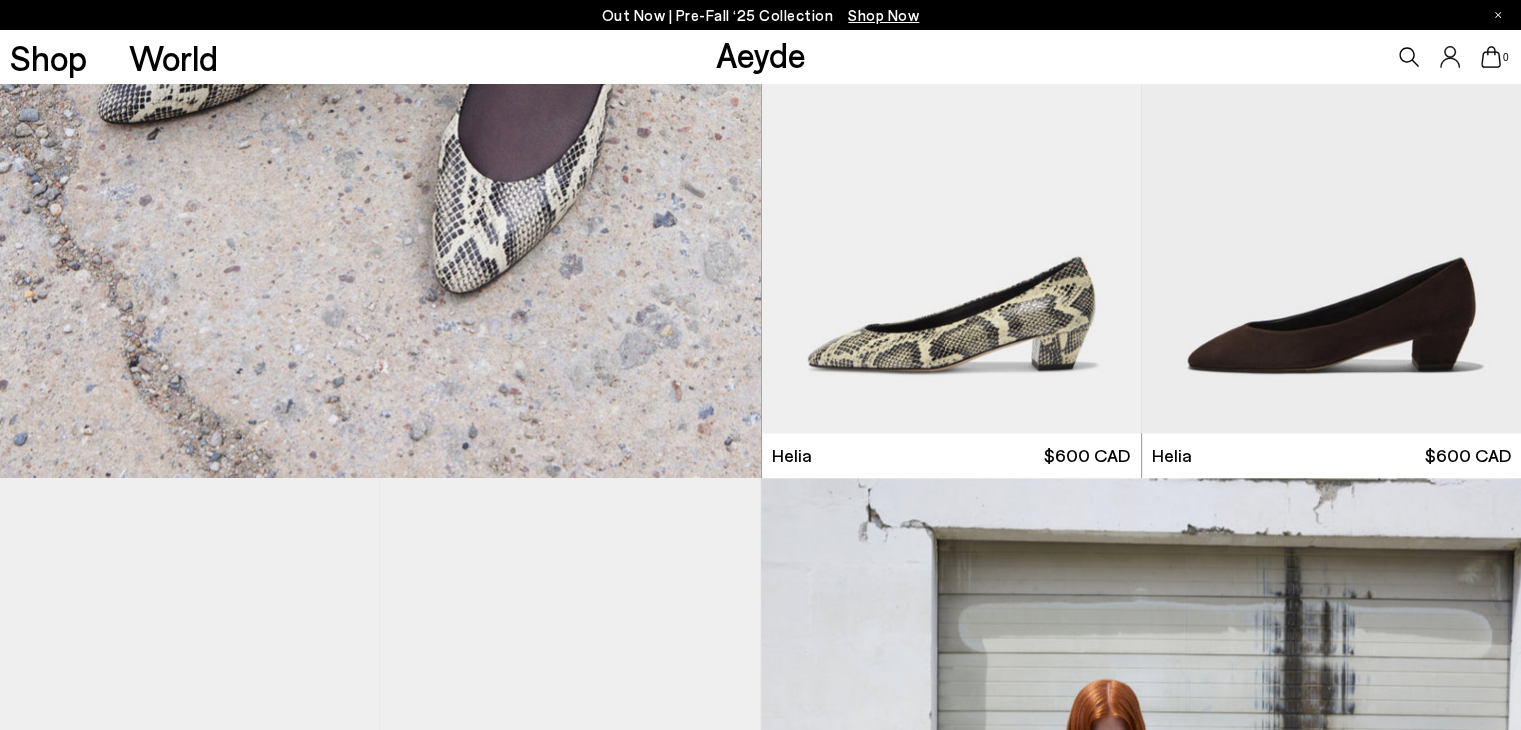 click 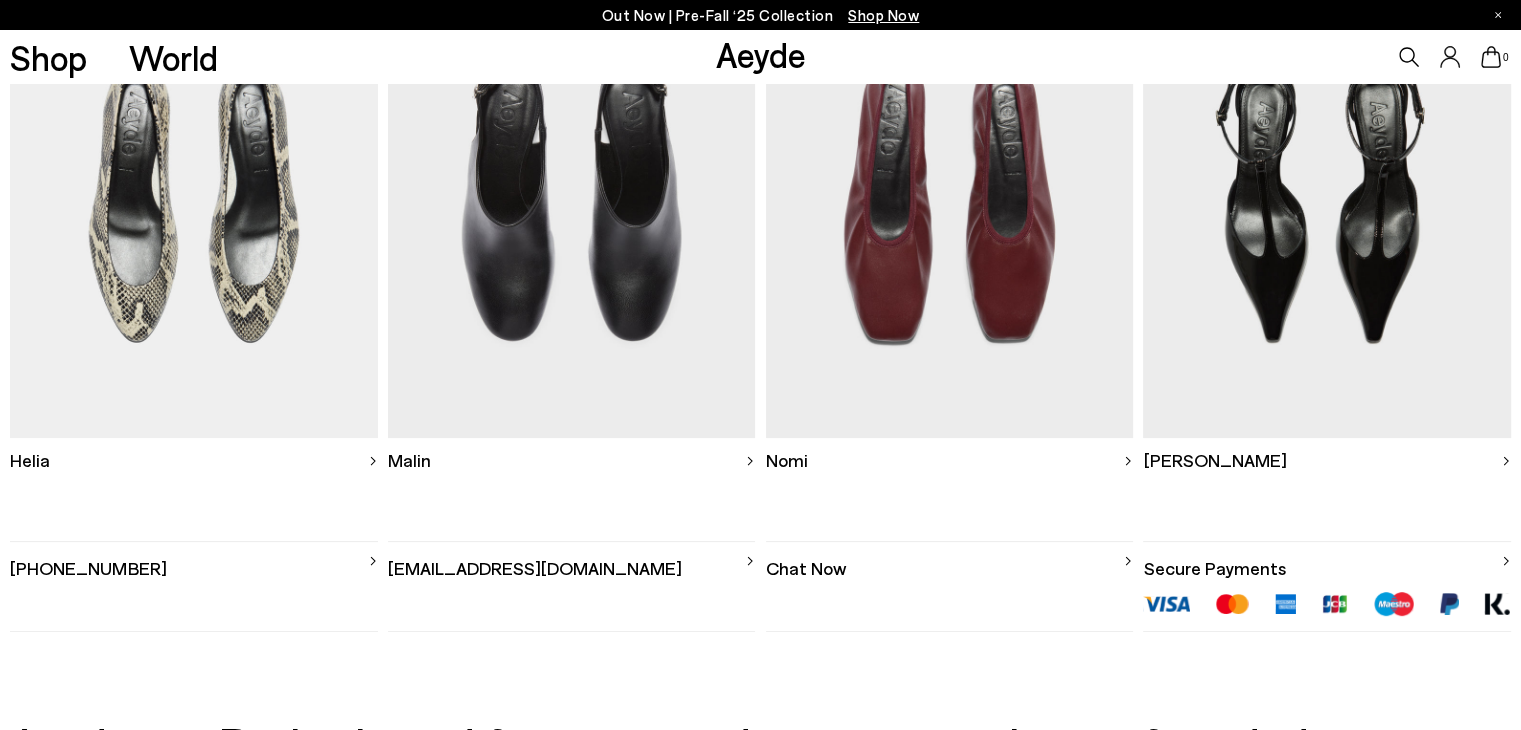 scroll, scrollTop: 400, scrollLeft: 0, axis: vertical 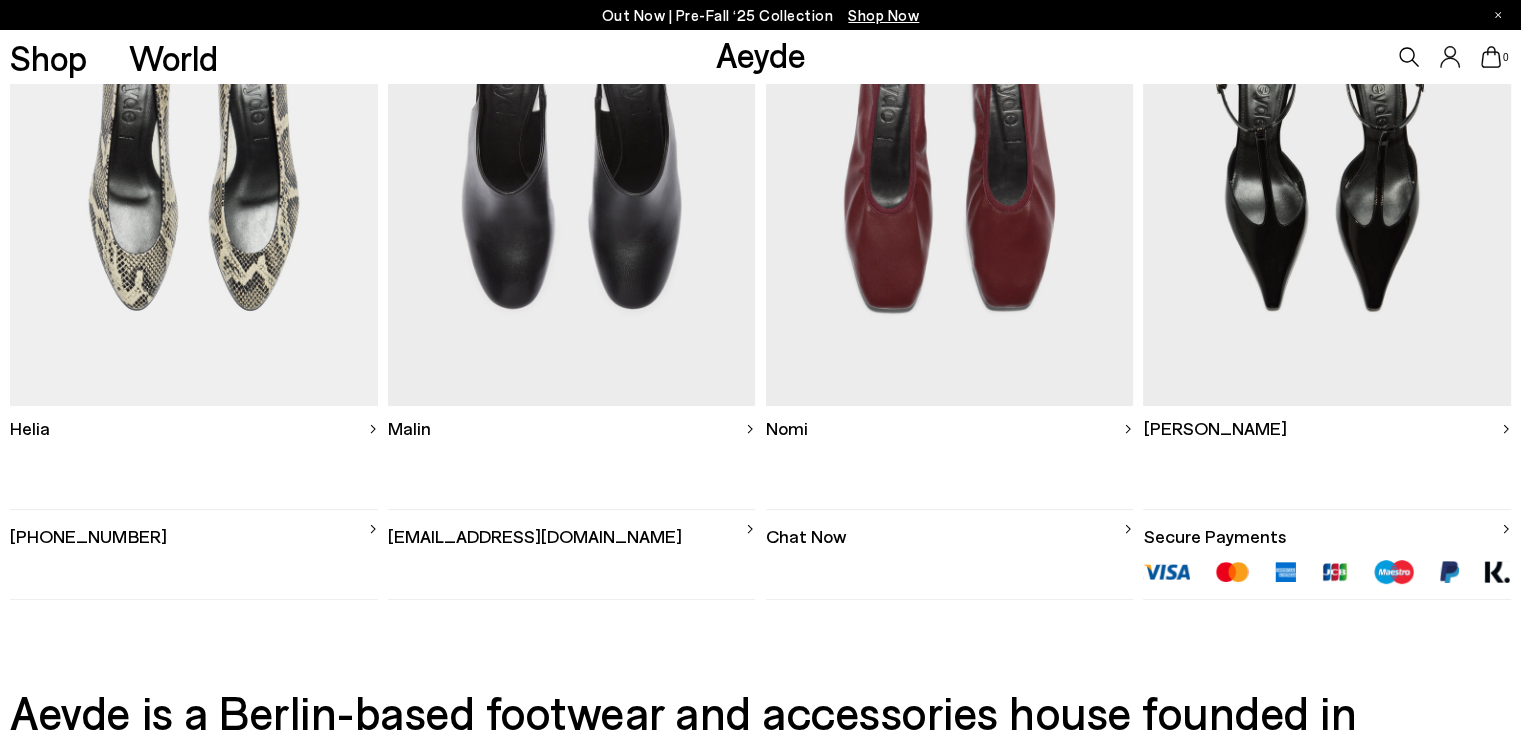 click at bounding box center (571, 167) 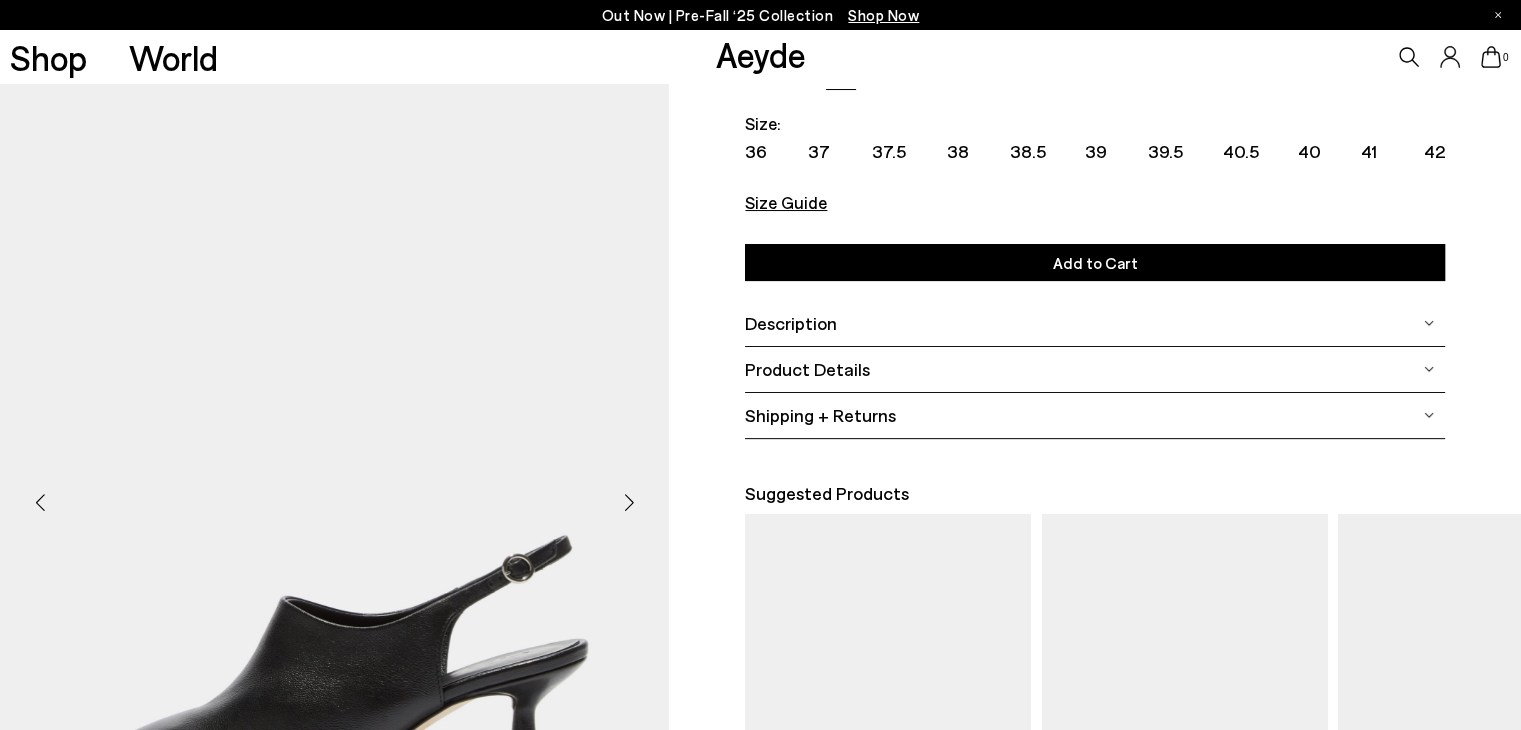 scroll, scrollTop: 0, scrollLeft: 0, axis: both 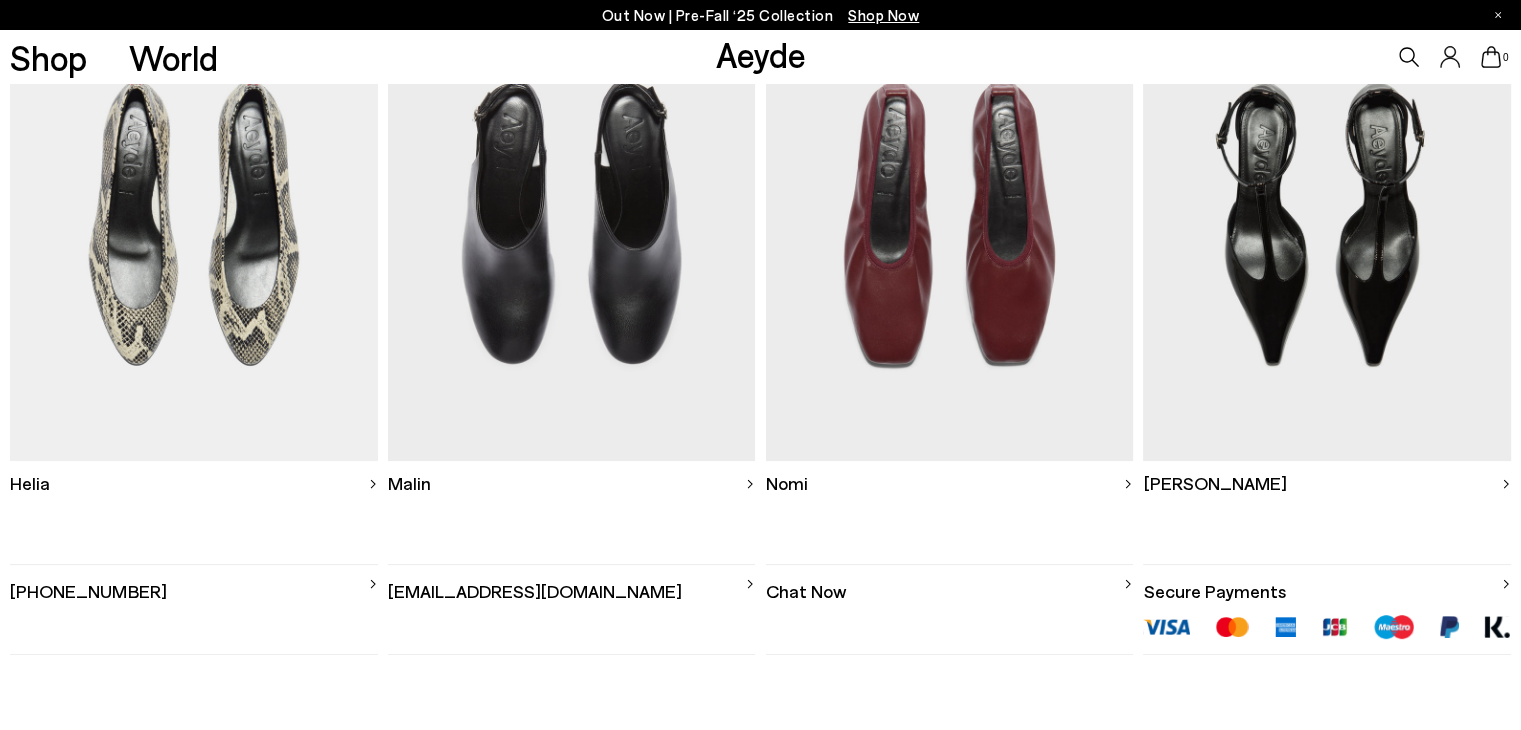 click at bounding box center [949, 222] 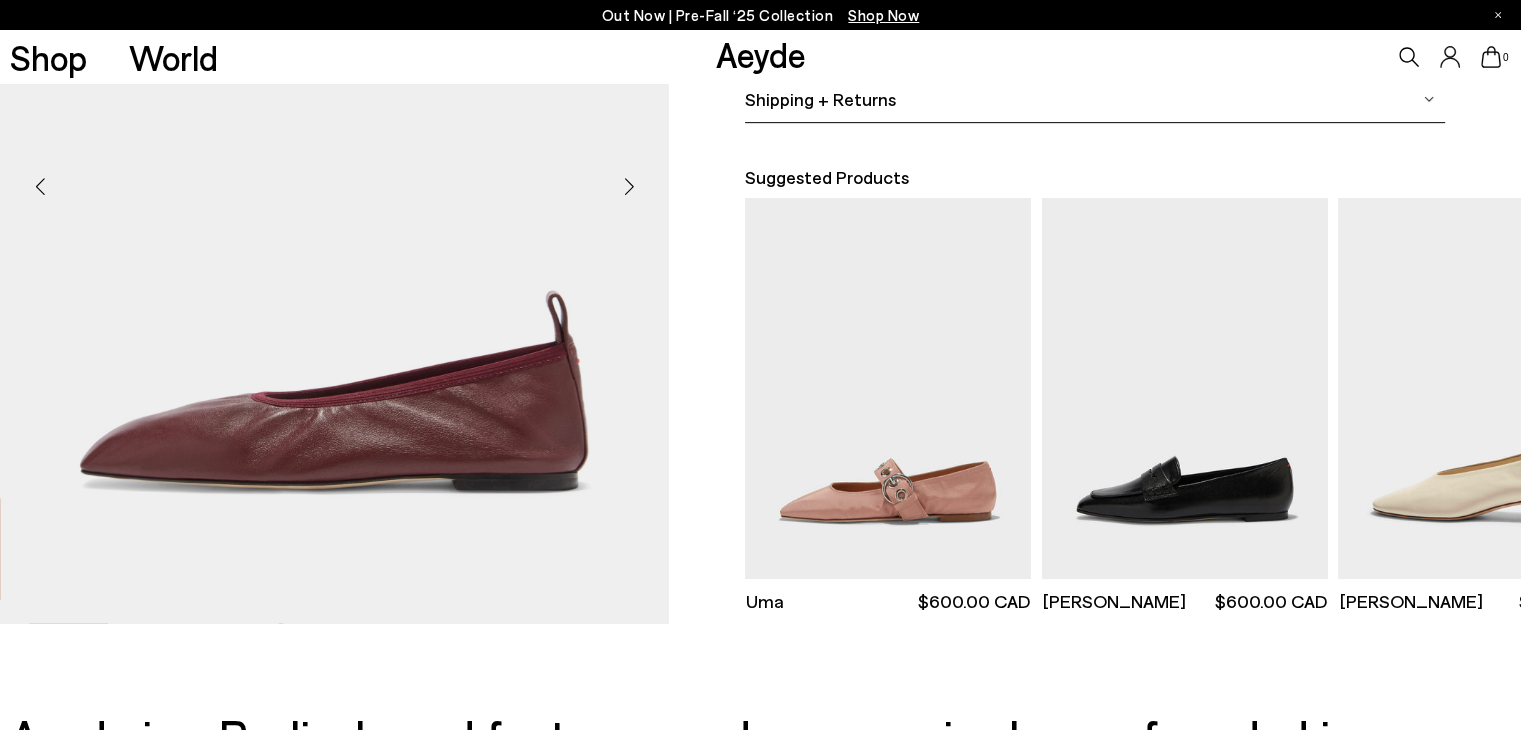 scroll, scrollTop: 0, scrollLeft: 0, axis: both 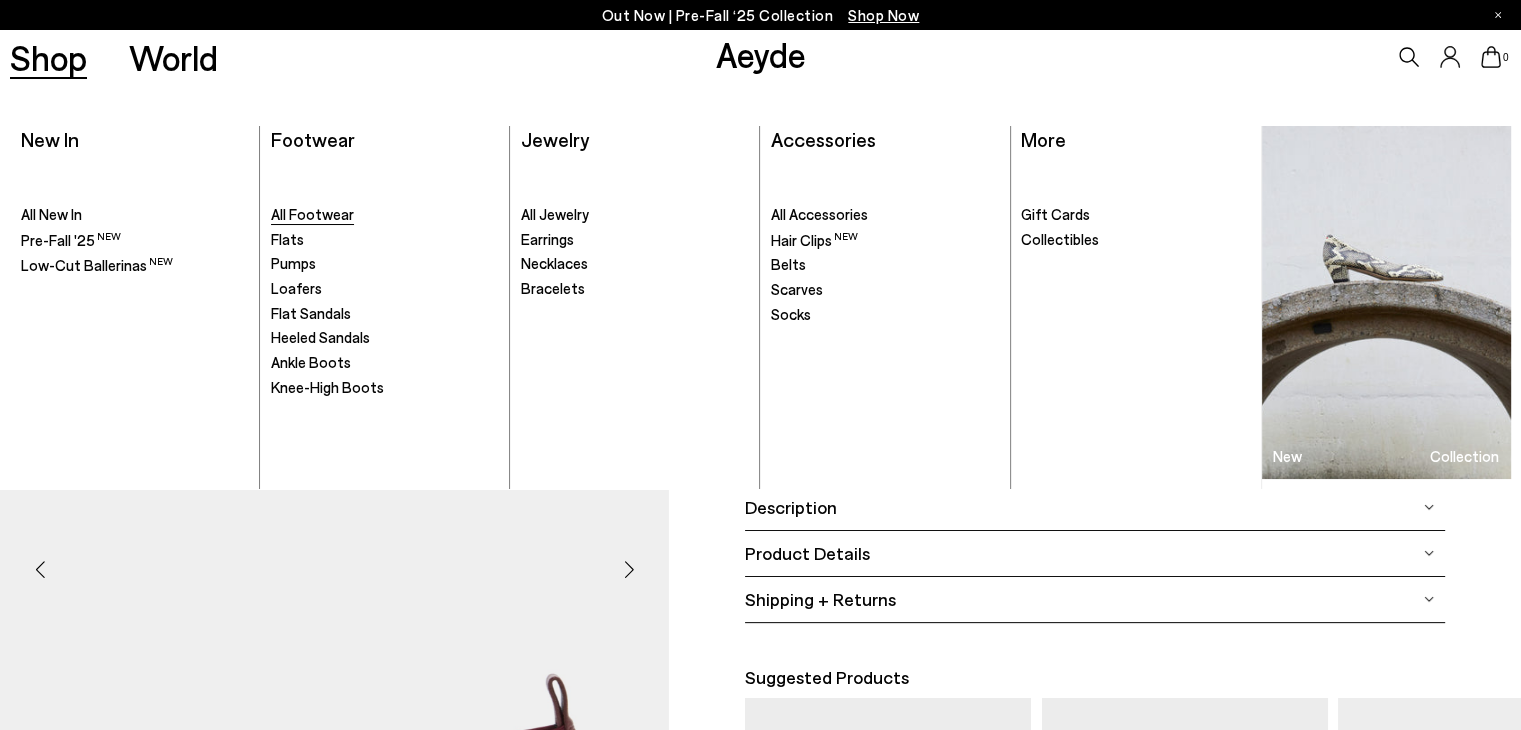 click on "All Footwear" at bounding box center [312, 214] 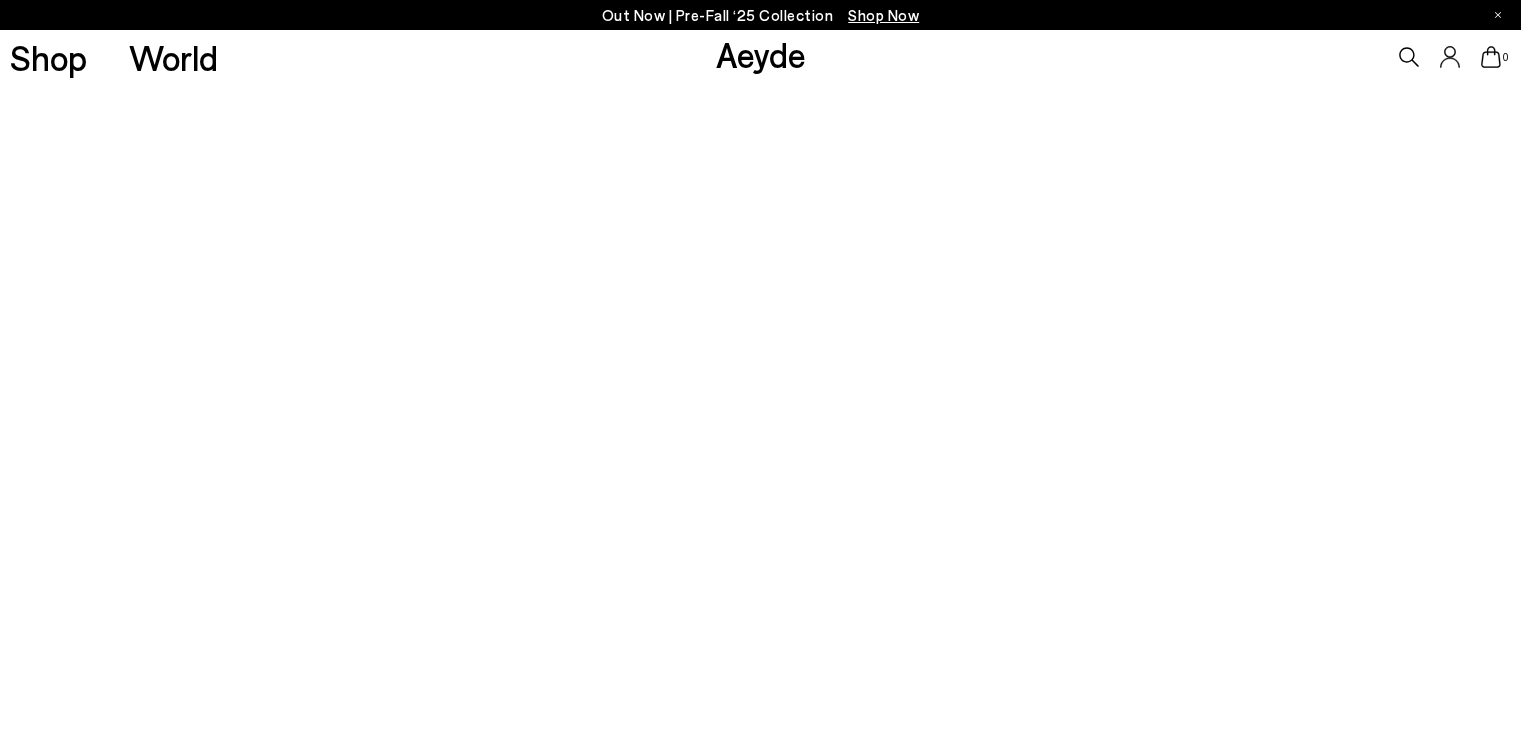 scroll, scrollTop: 0, scrollLeft: 0, axis: both 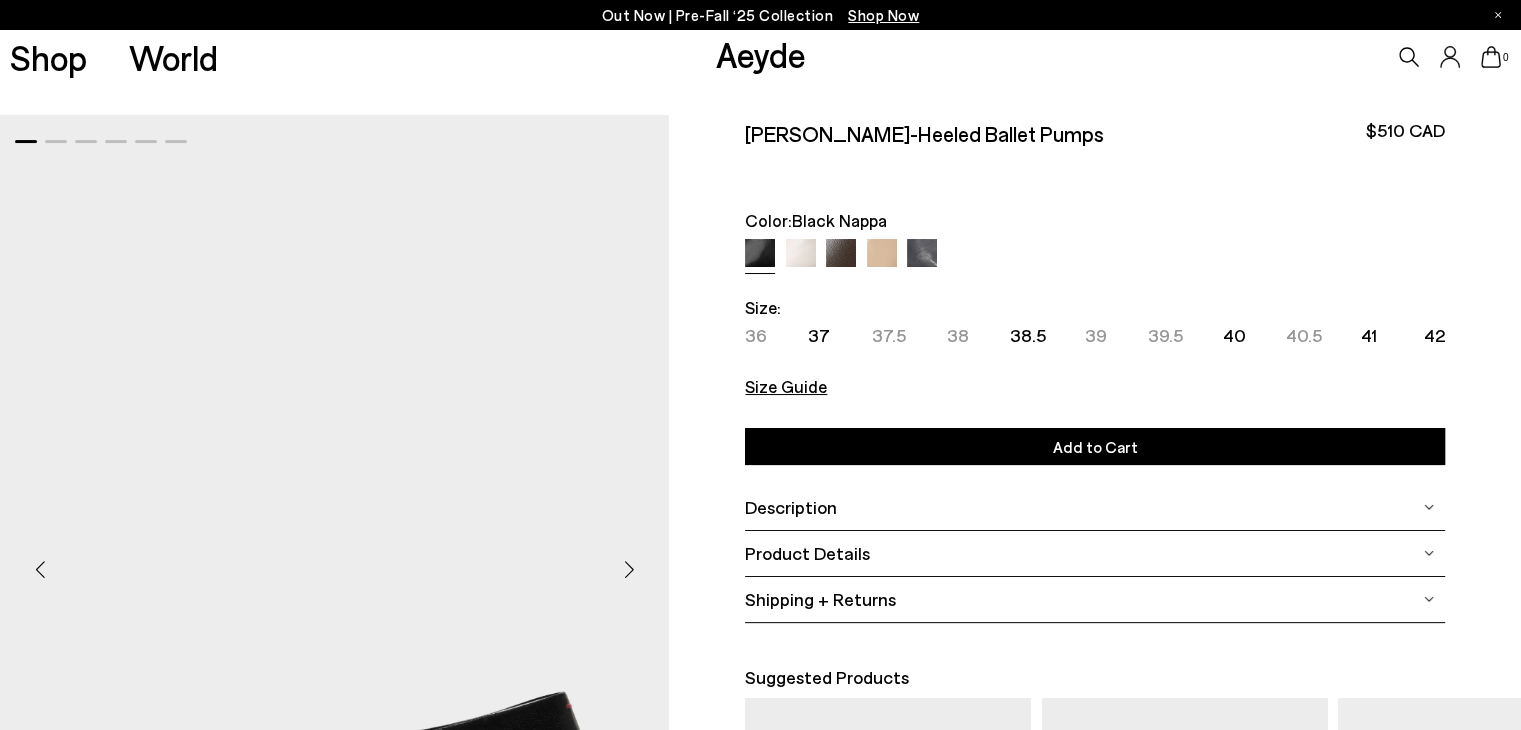 click at bounding box center [841, 254] 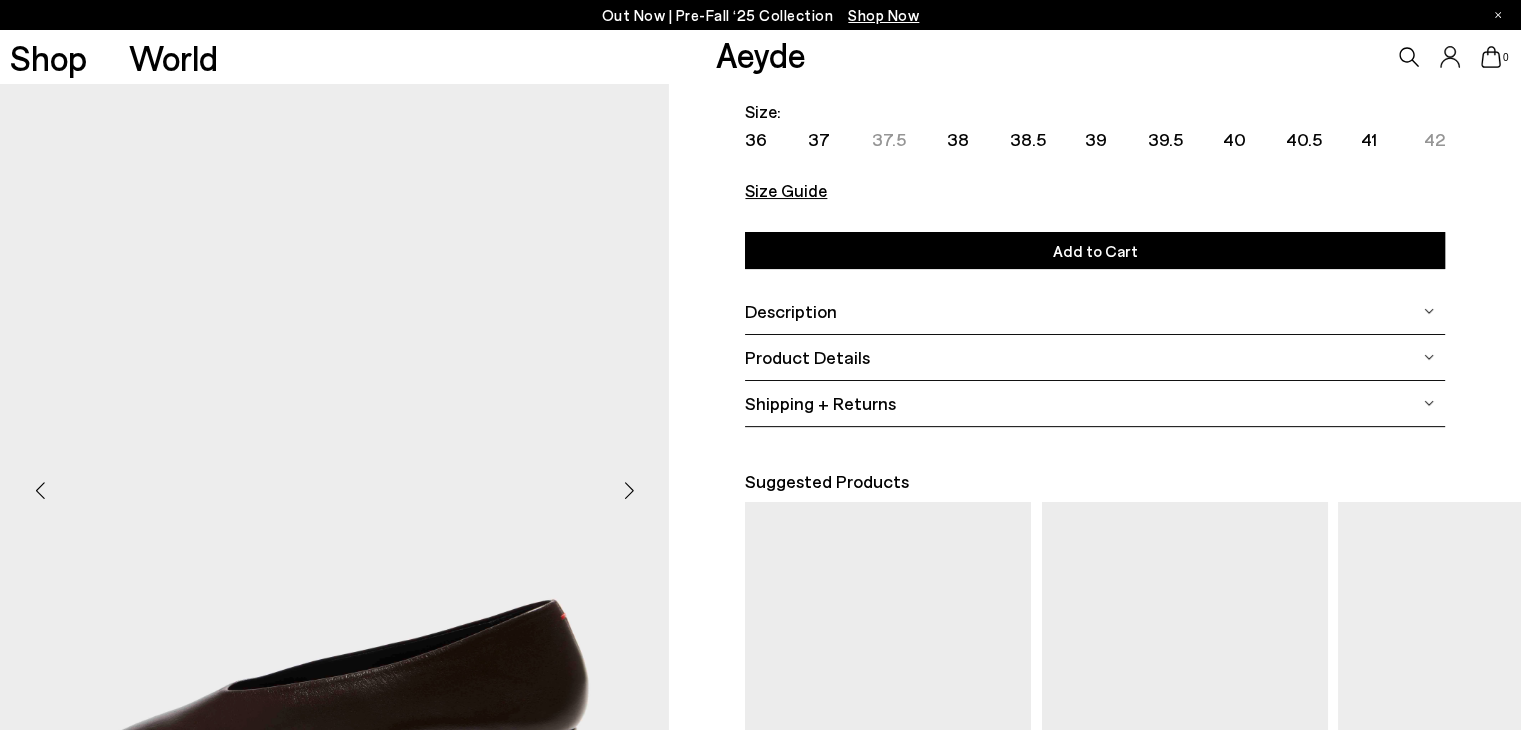 scroll, scrollTop: 200, scrollLeft: 0, axis: vertical 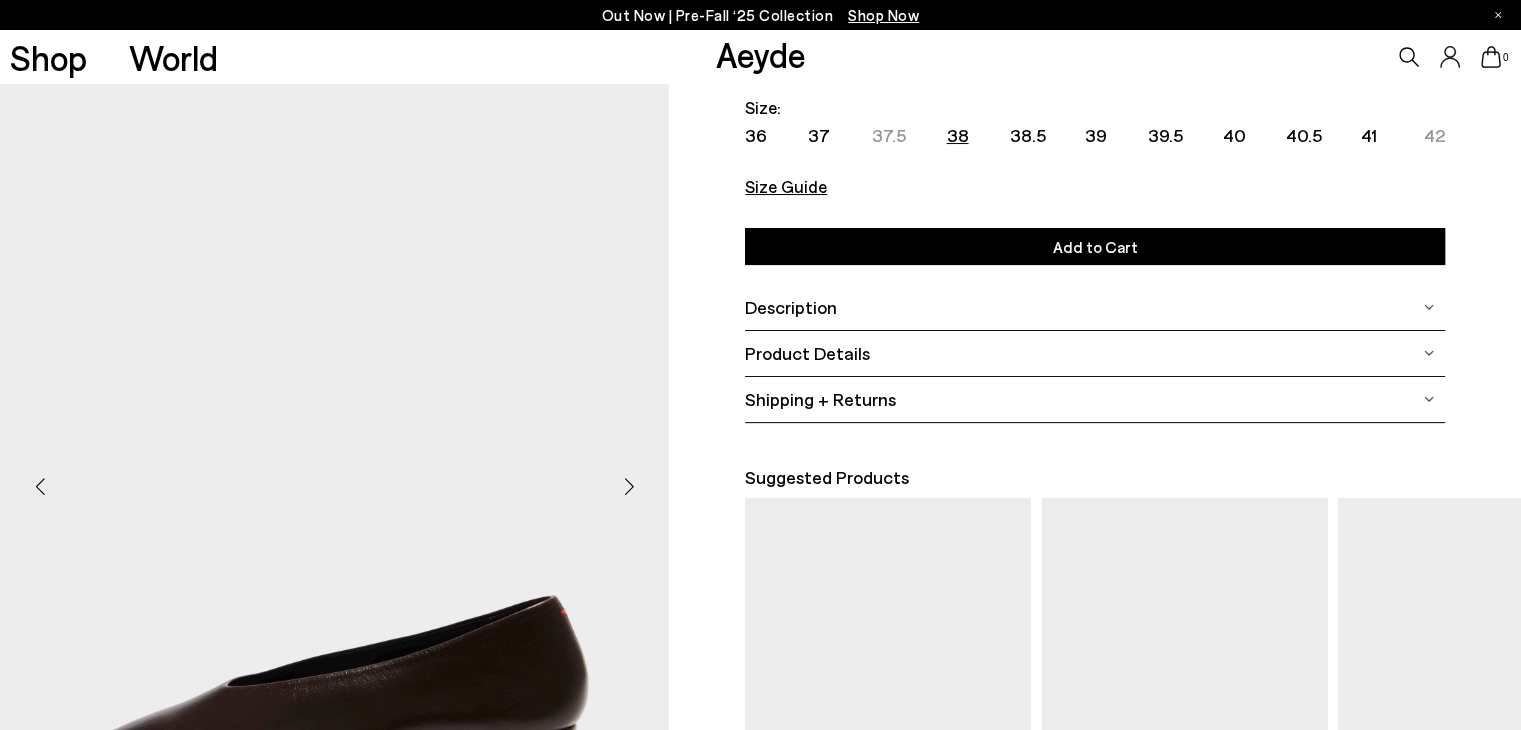 click on "38" at bounding box center [957, 135] 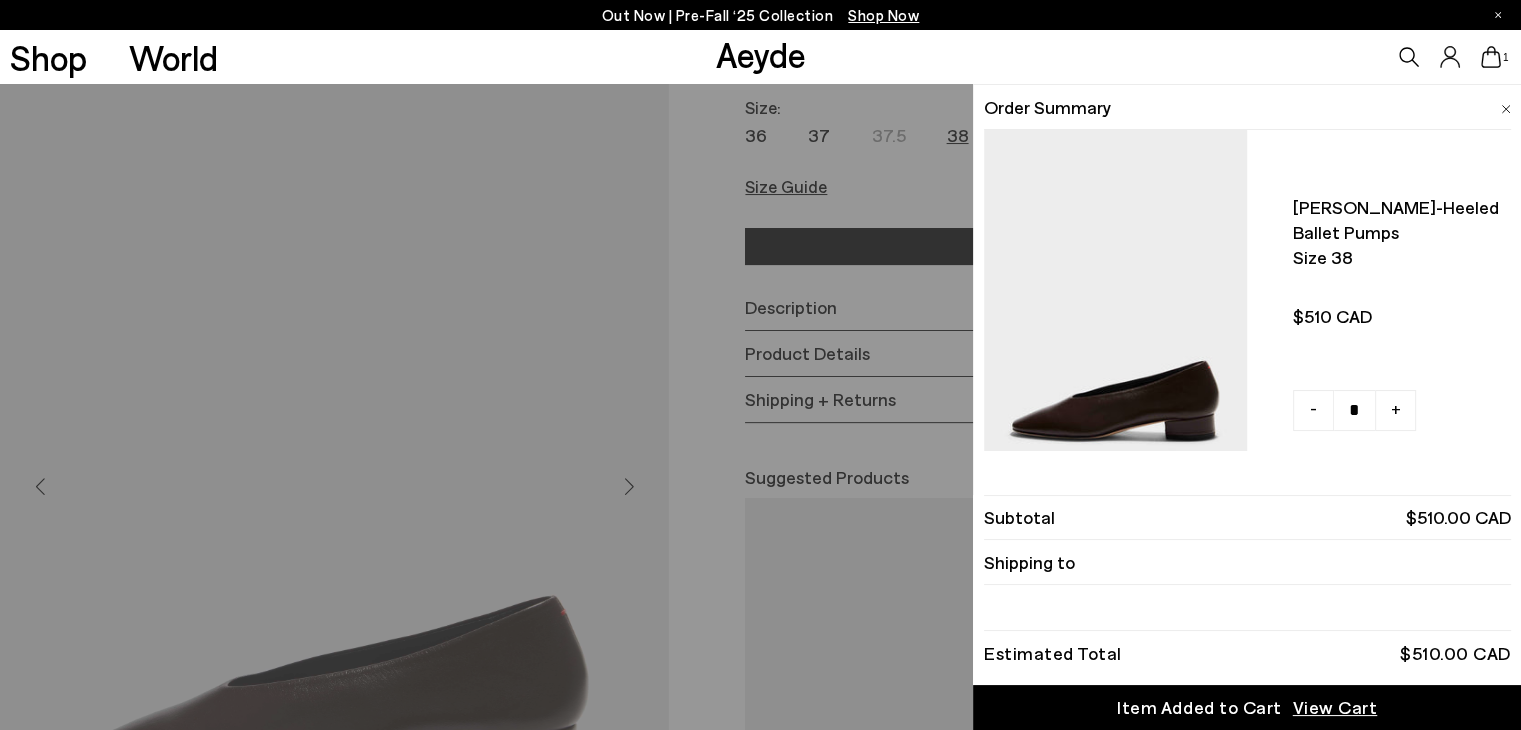 click on "Quick Add
Color
Size
View Details
Order Summary
[PERSON_NAME]-heeled ballet pumps
Size
38
- +" at bounding box center [760, 407] 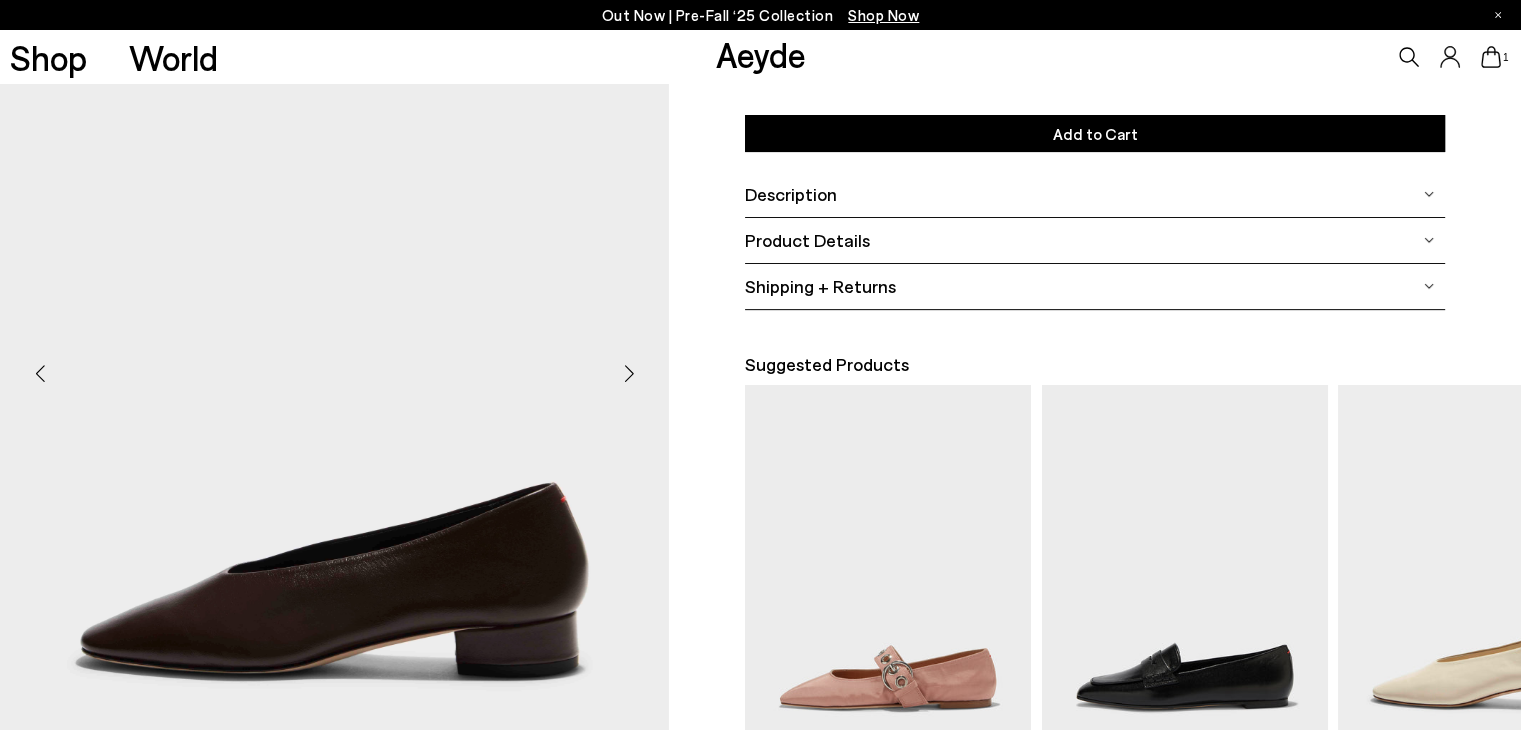 scroll, scrollTop: 400, scrollLeft: 0, axis: vertical 